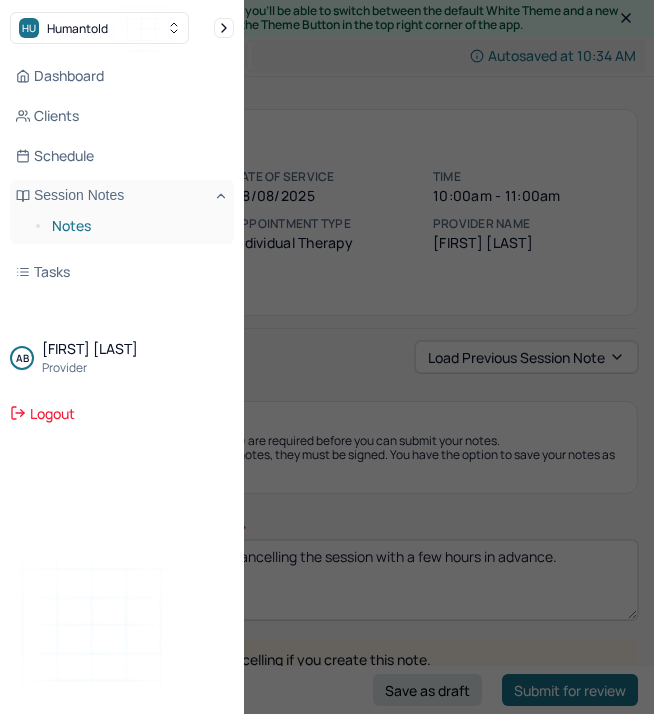 scroll, scrollTop: 115, scrollLeft: 0, axis: vertical 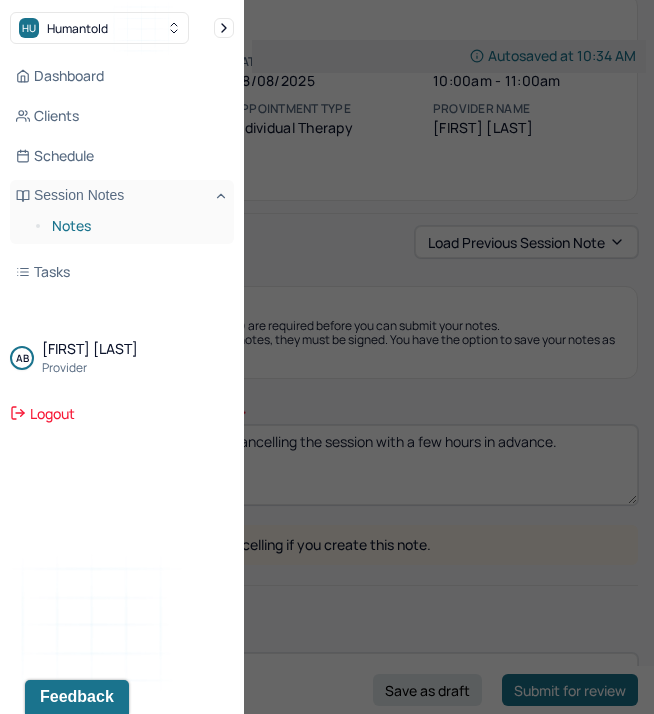 click on "Notes" at bounding box center (135, 226) 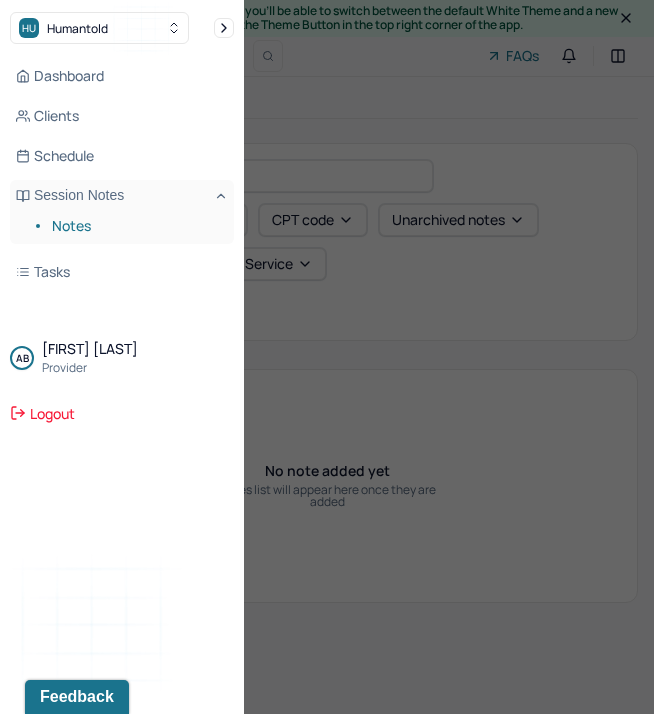 click on "Notes" at bounding box center [135, 226] 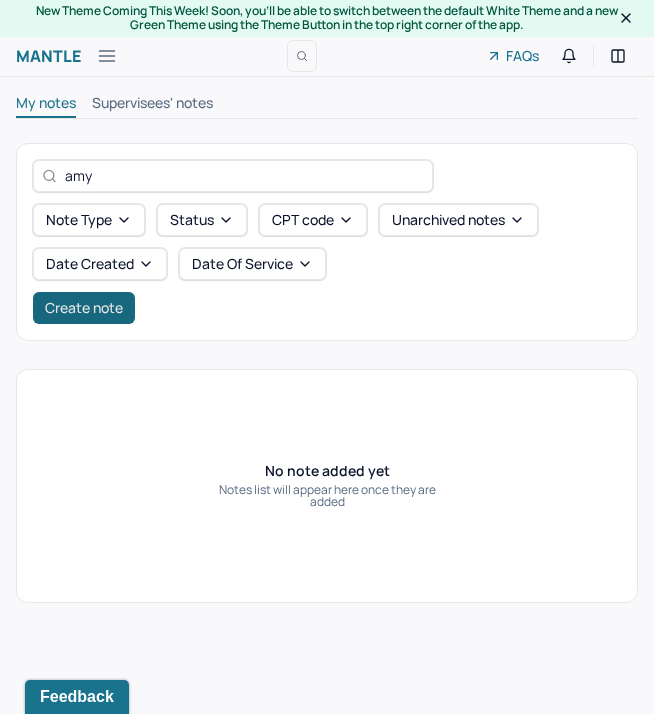 click on "Create note" at bounding box center (84, 308) 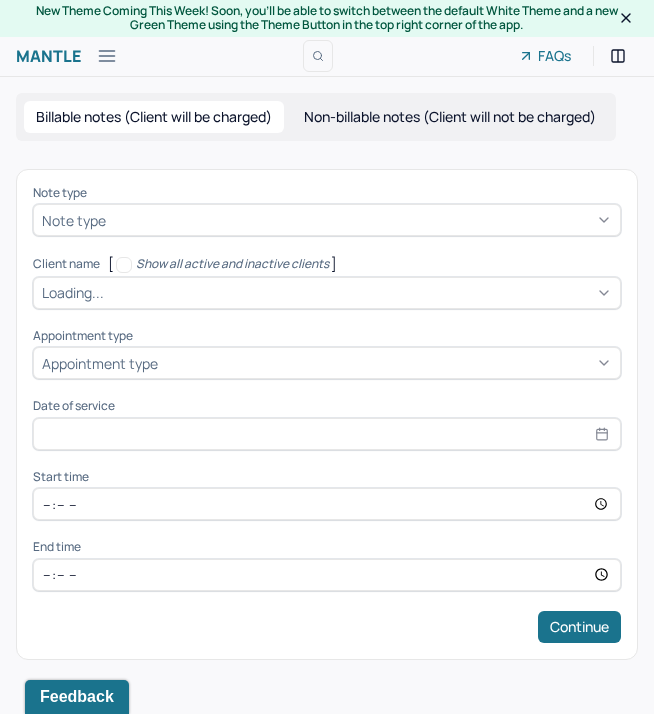 click at bounding box center (361, 220) 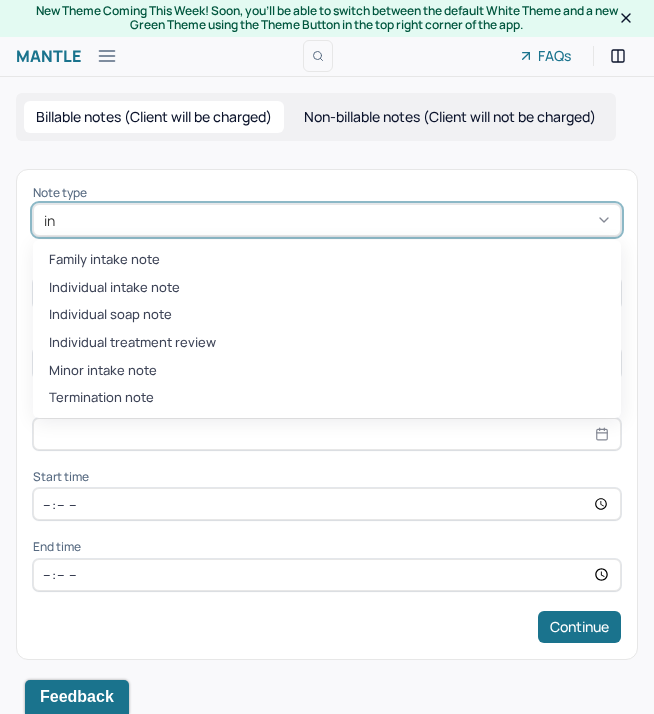 type on "ind" 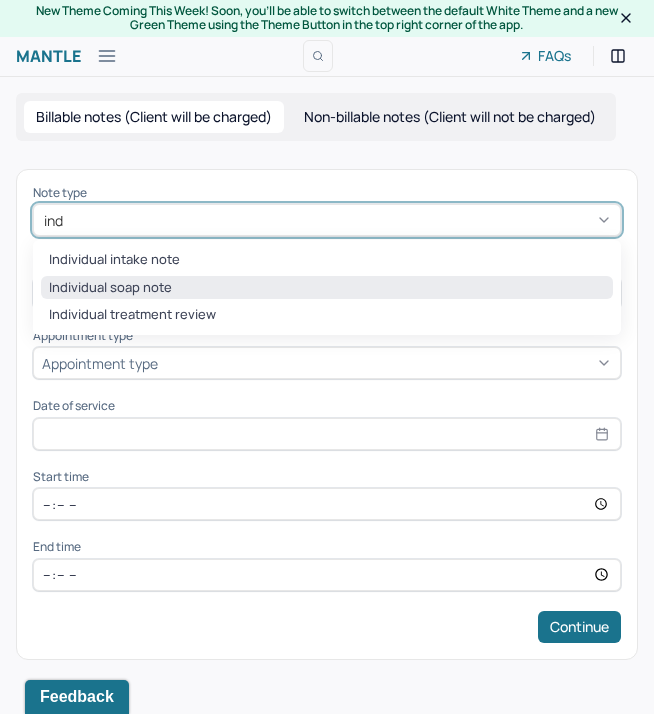 click on "Individual soap note" at bounding box center (327, 288) 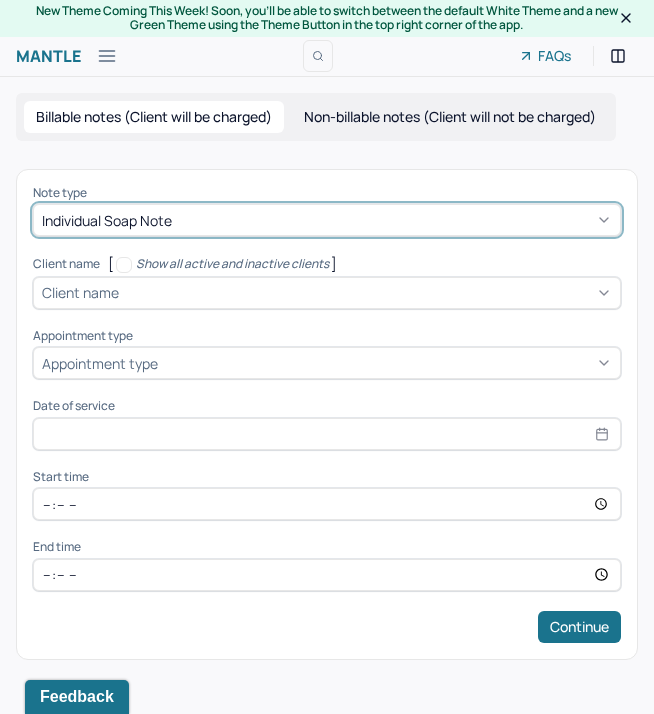 click on "Client name" at bounding box center (80, 292) 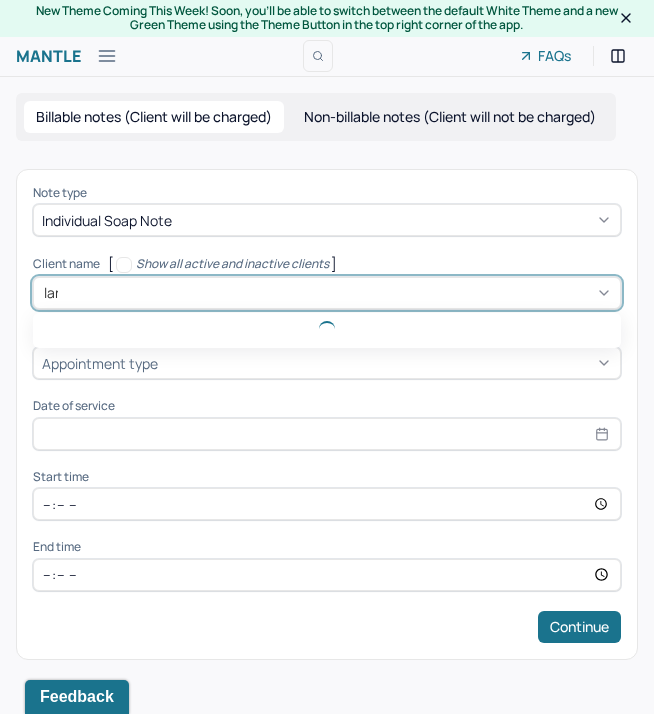 type on "[FIRST]" 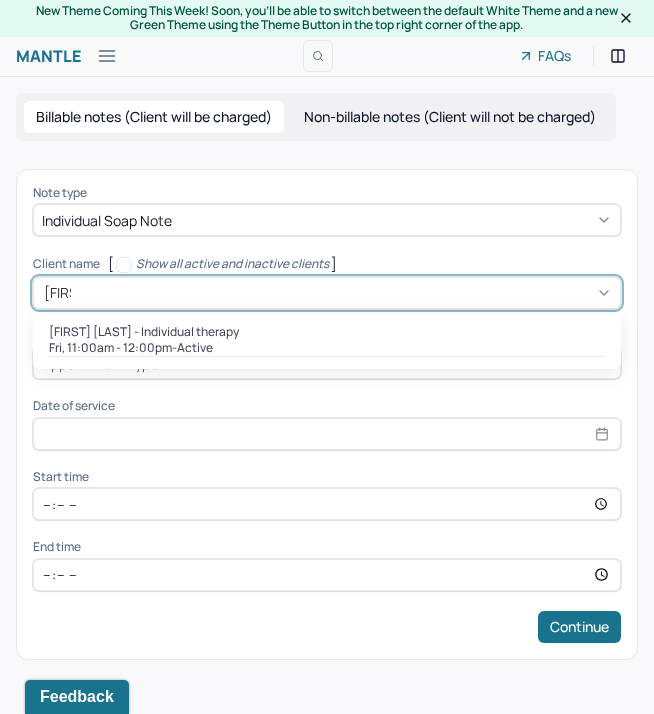 click on "[FIRST] [LAST] - Individual therapy" at bounding box center [144, 332] 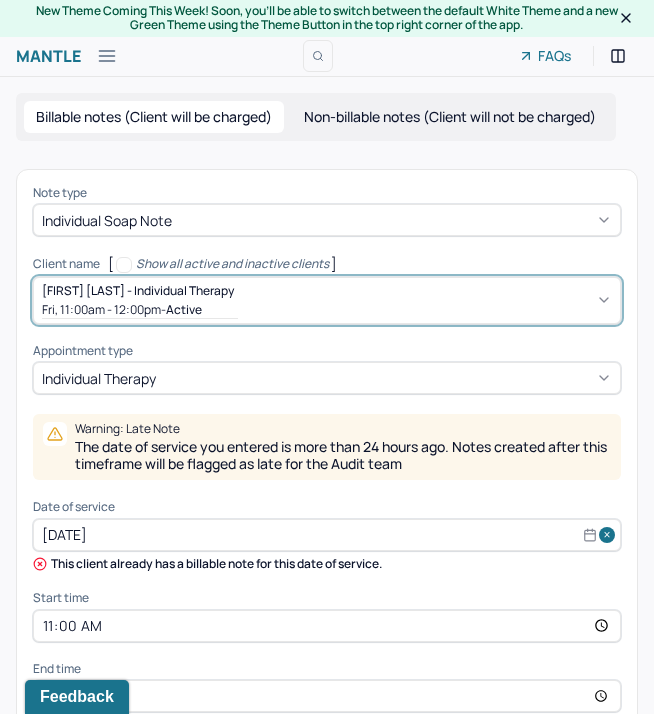 scroll, scrollTop: 80, scrollLeft: 0, axis: vertical 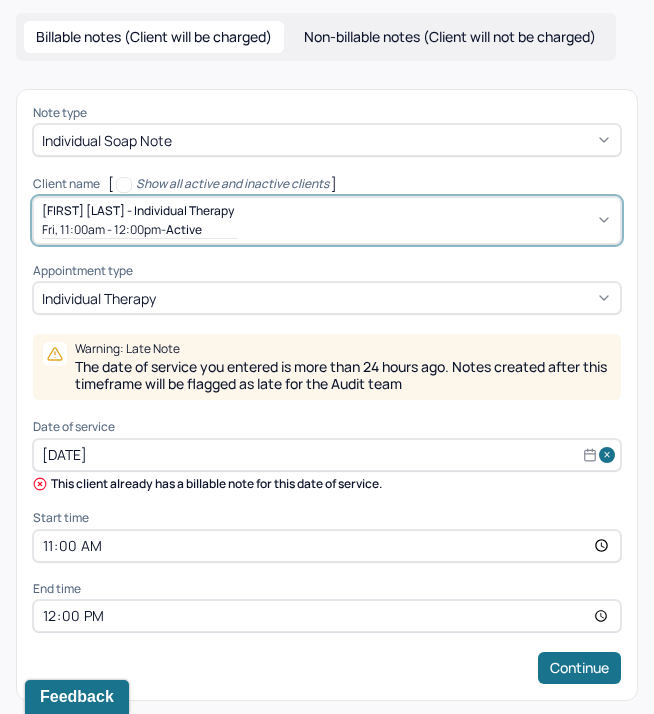 select on "7" 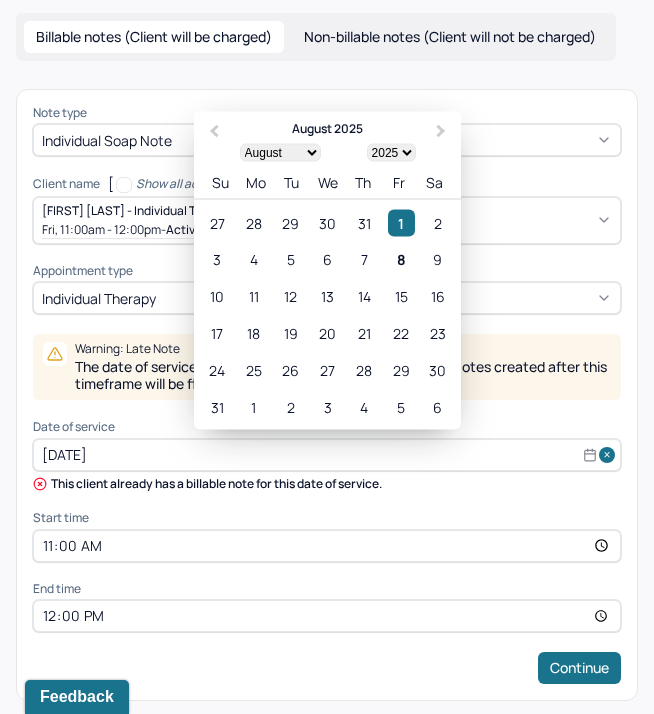 click on "[DATE]" at bounding box center [327, 455] 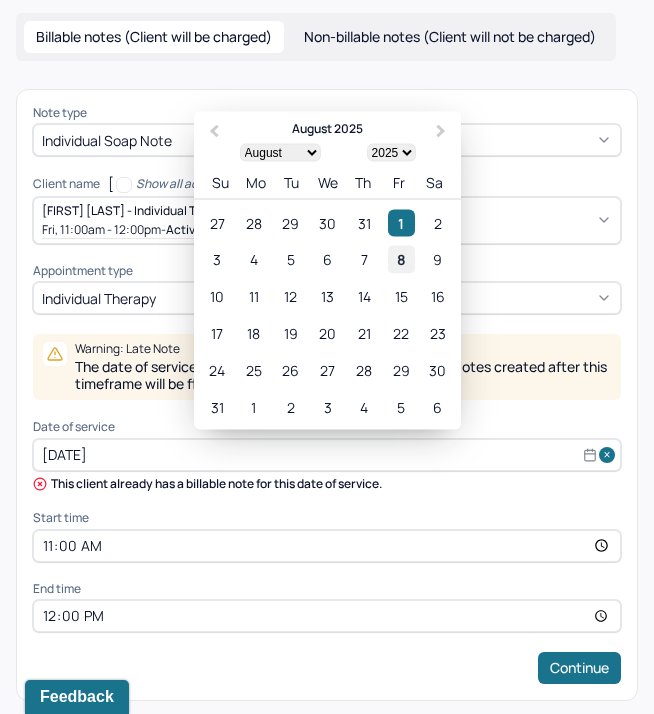 click on "8" at bounding box center (401, 259) 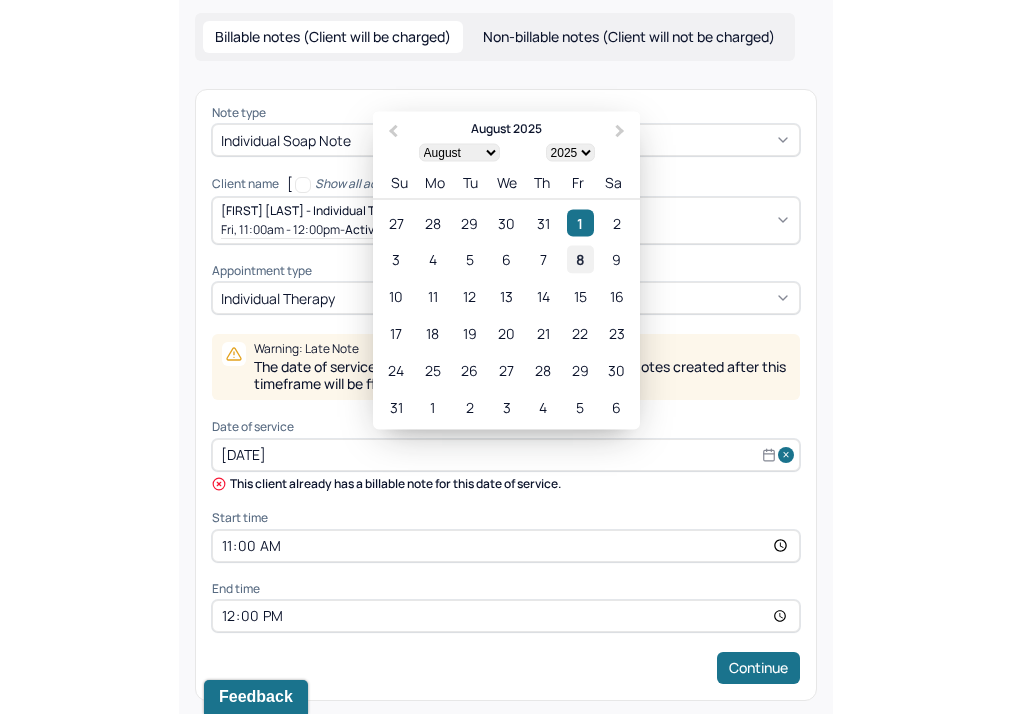 scroll, scrollTop: 0, scrollLeft: 0, axis: both 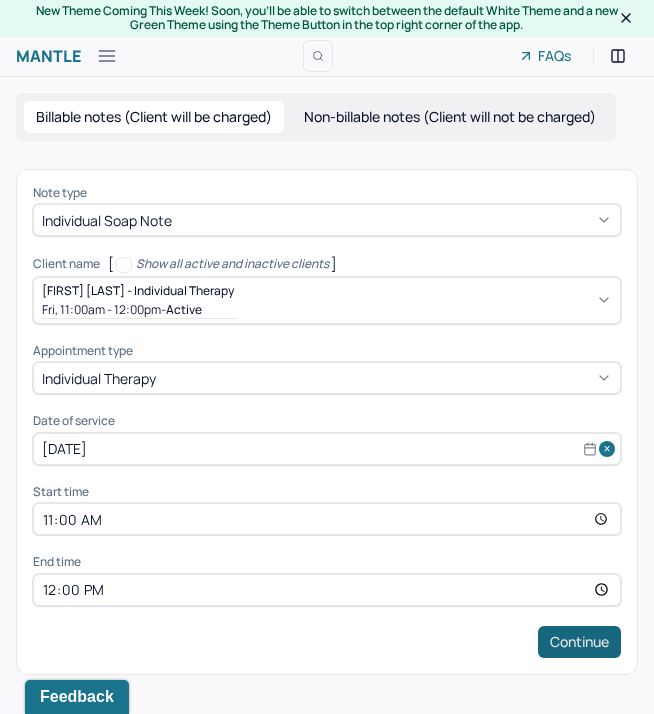 click on "Continue" at bounding box center [579, 642] 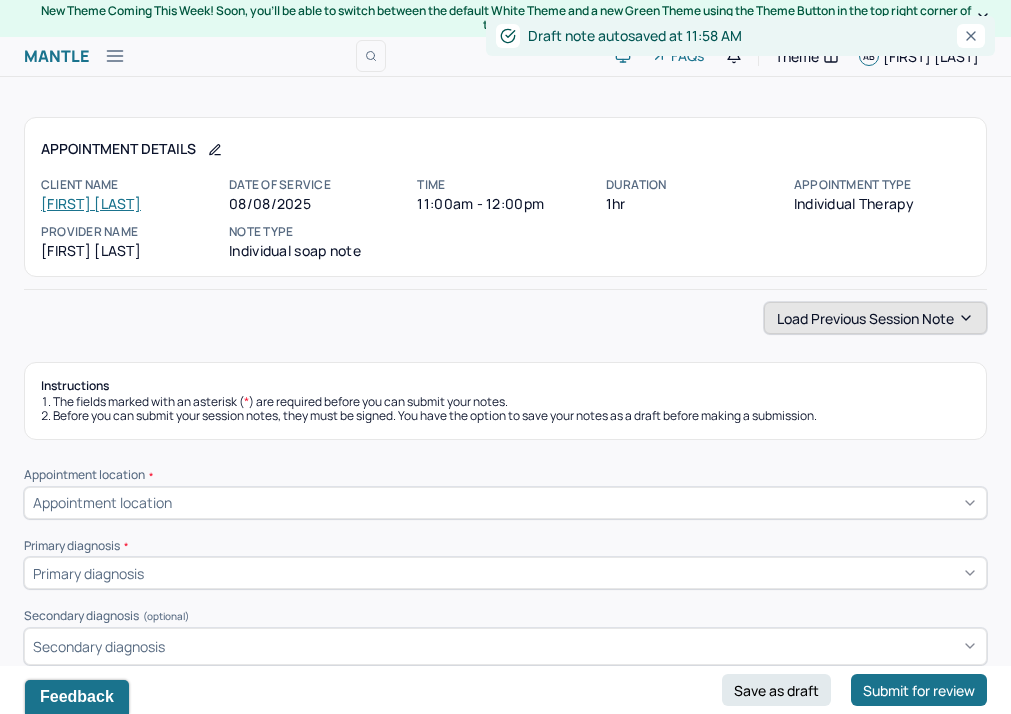 click on "Load previous session note" at bounding box center (875, 318) 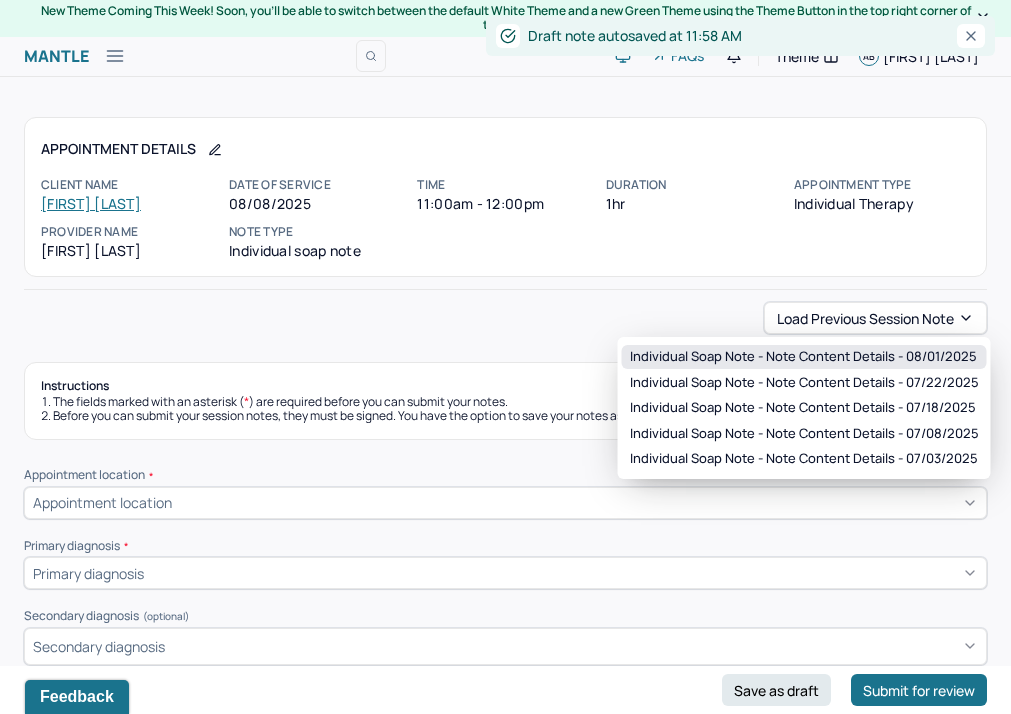 click on "Individual soap note   - Note content Details -   08/01/2025" at bounding box center (803, 357) 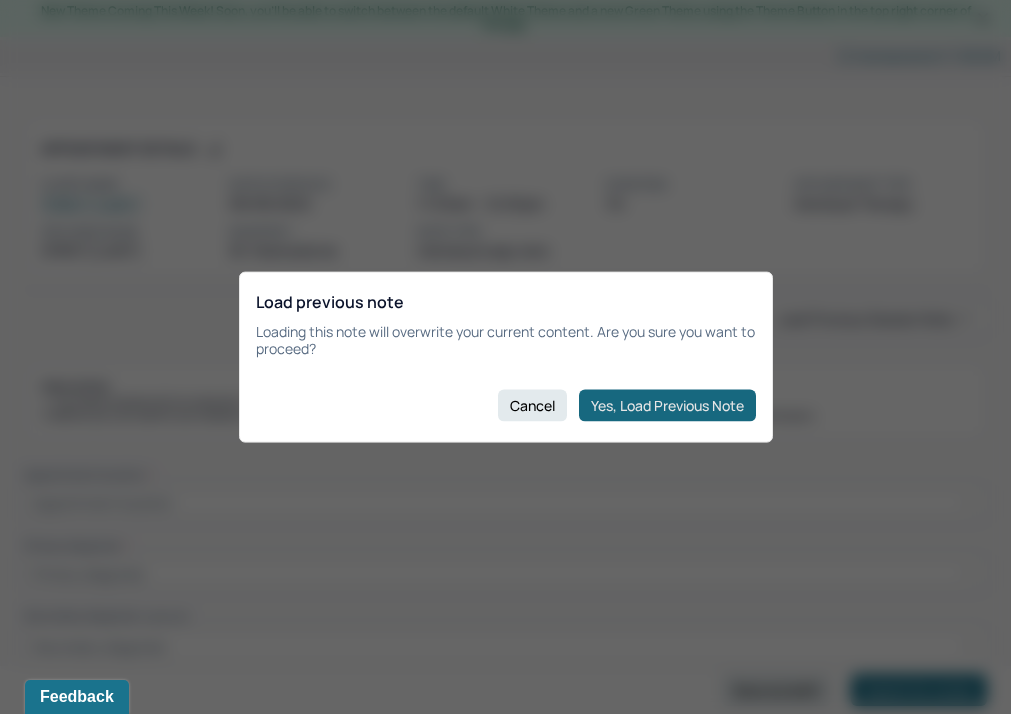 click on "Yes, Load Previous Note" at bounding box center (667, 405) 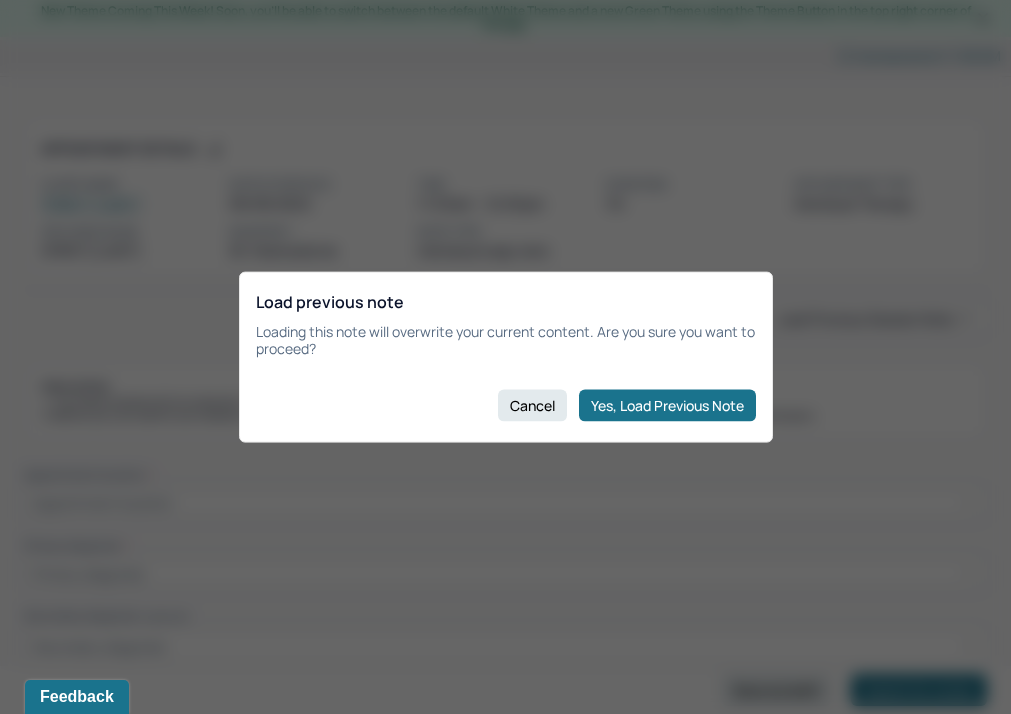 type on "client presents with racing thoughts and different ideas during the session." 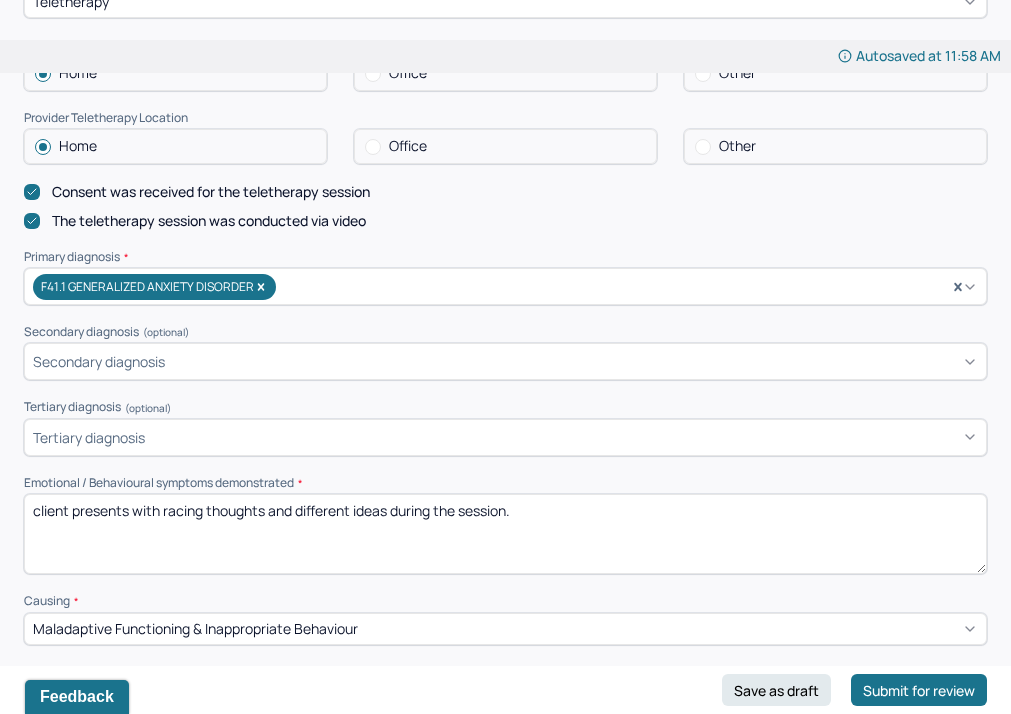 scroll, scrollTop: 525, scrollLeft: 0, axis: vertical 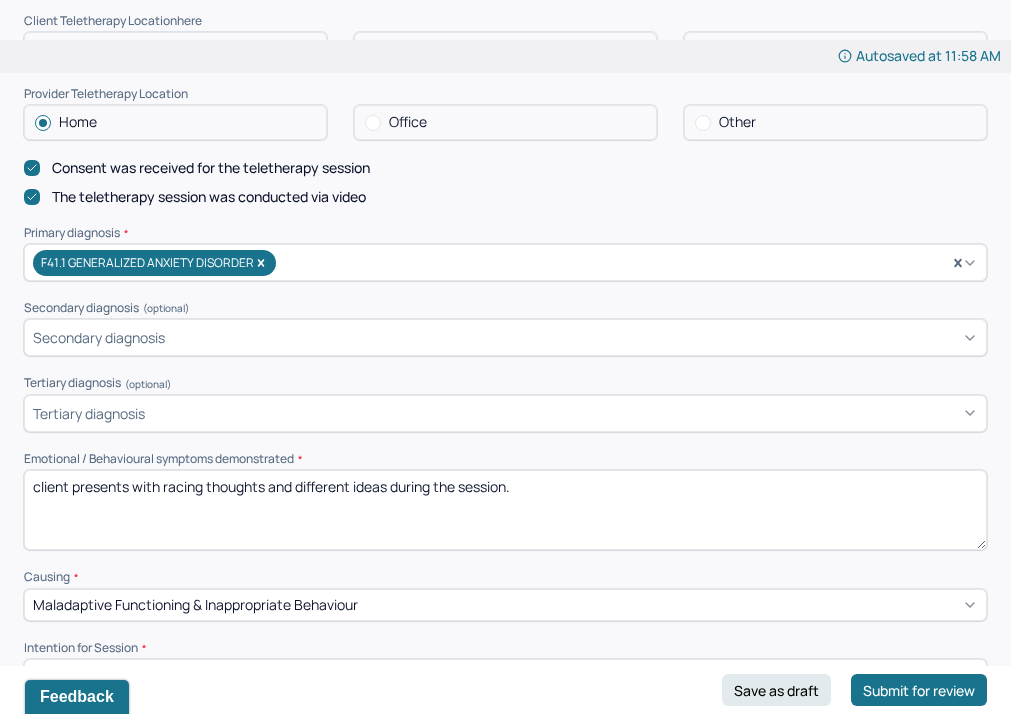 drag, startPoint x: 560, startPoint y: 492, endPoint x: 148, endPoint y: 475, distance: 412.3506 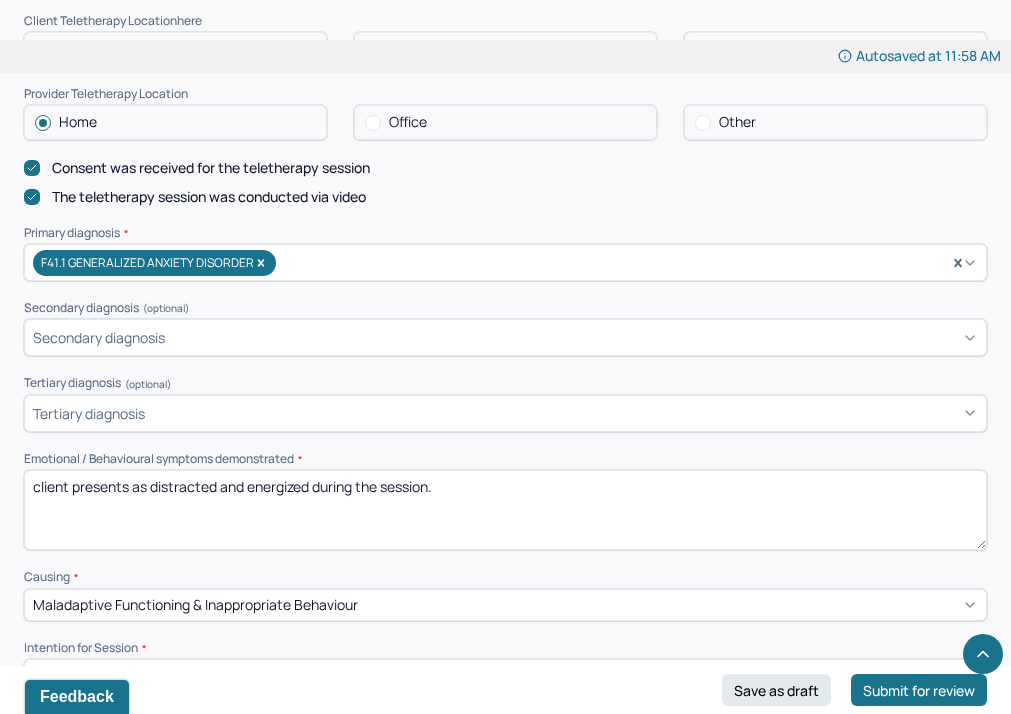 scroll, scrollTop: 863, scrollLeft: 0, axis: vertical 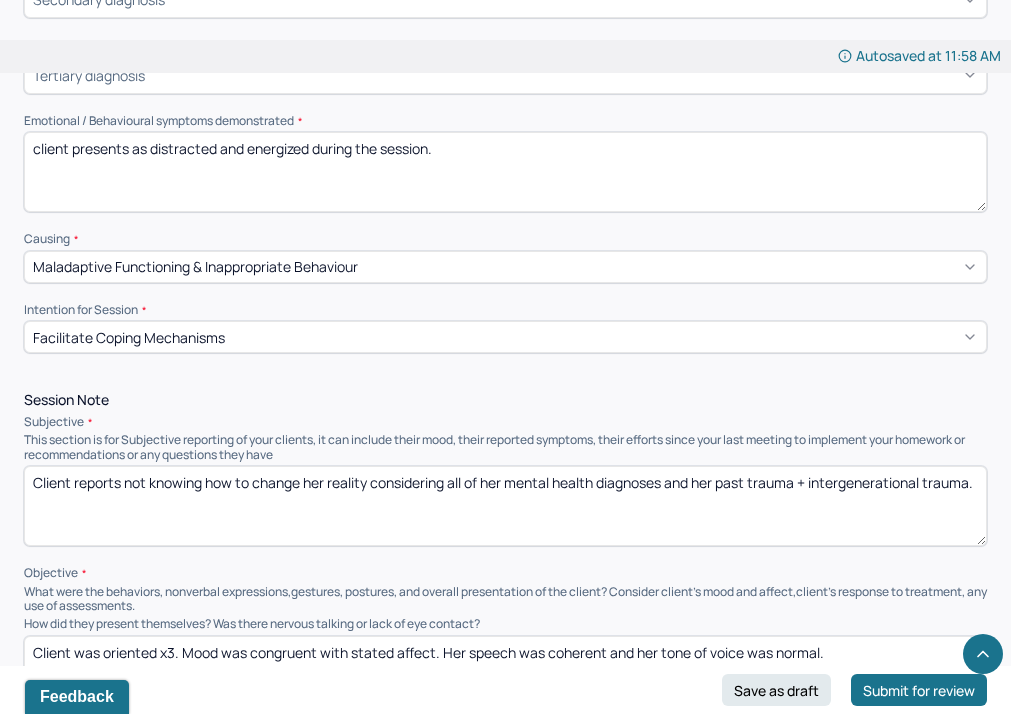 type on "client presents as distracted and energized during the session." 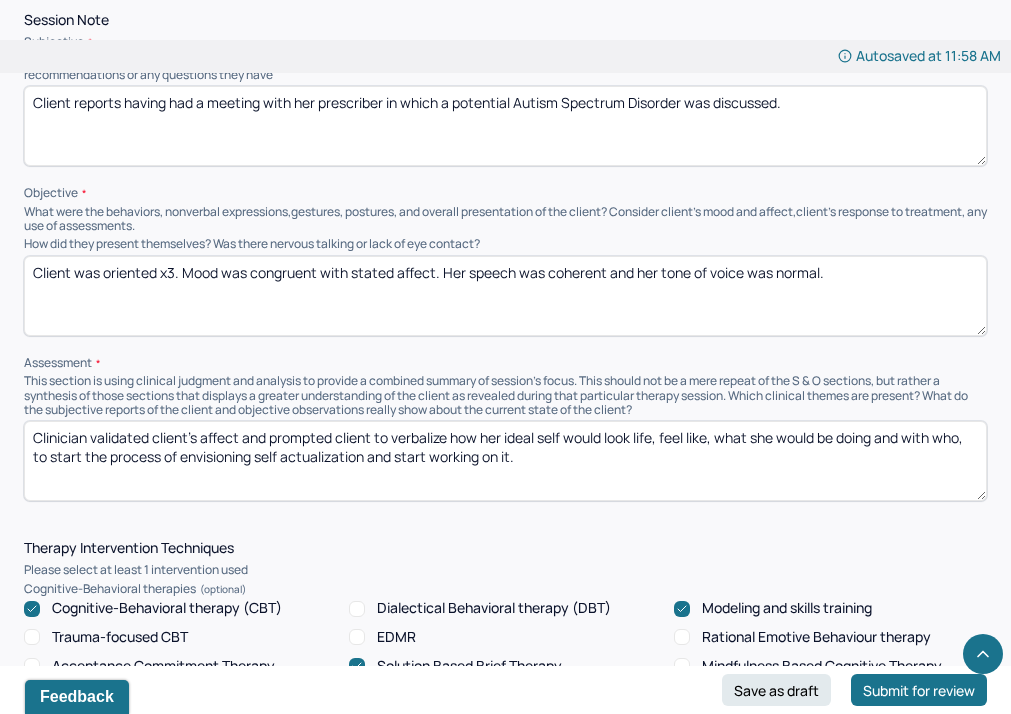 scroll, scrollTop: 1250, scrollLeft: 0, axis: vertical 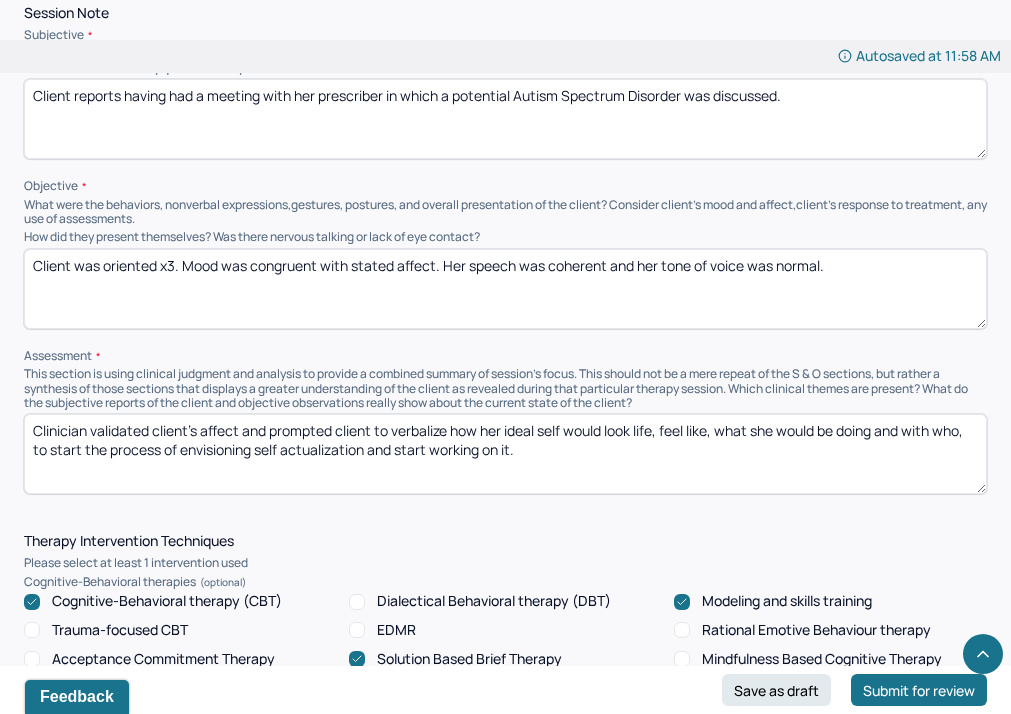 type on "Client reports having had a meeting with her prescriber in which a potential Autism Spectrum Disorder was discussed." 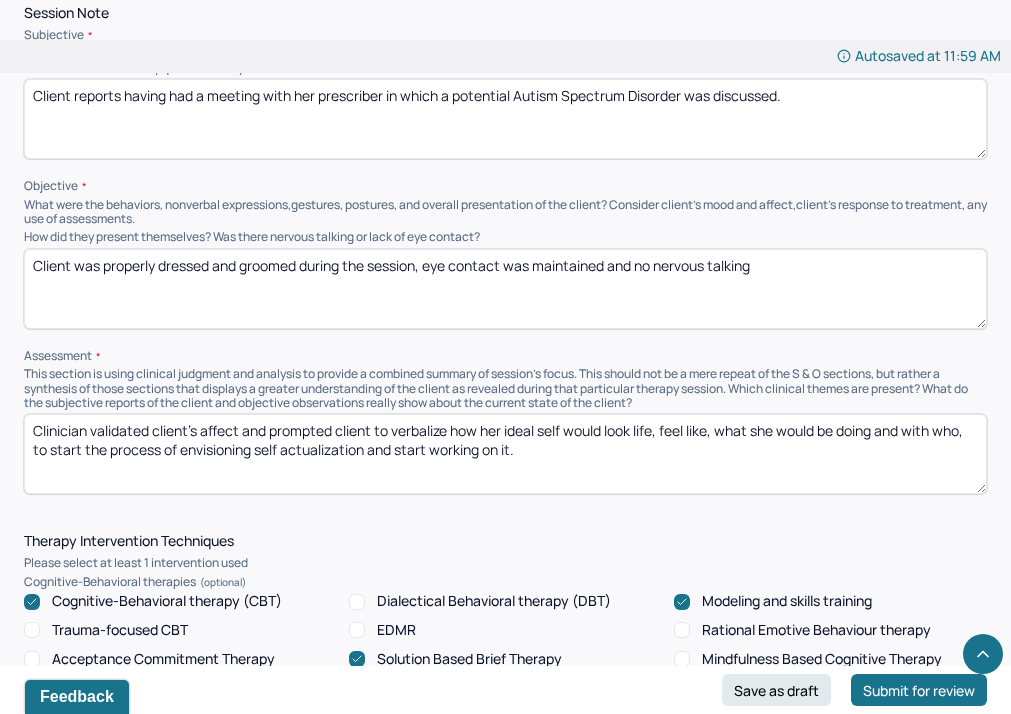 click on "Client was properly dressed and groomed during the session, eye contact was maintained and no enrvous talking" at bounding box center [505, 289] 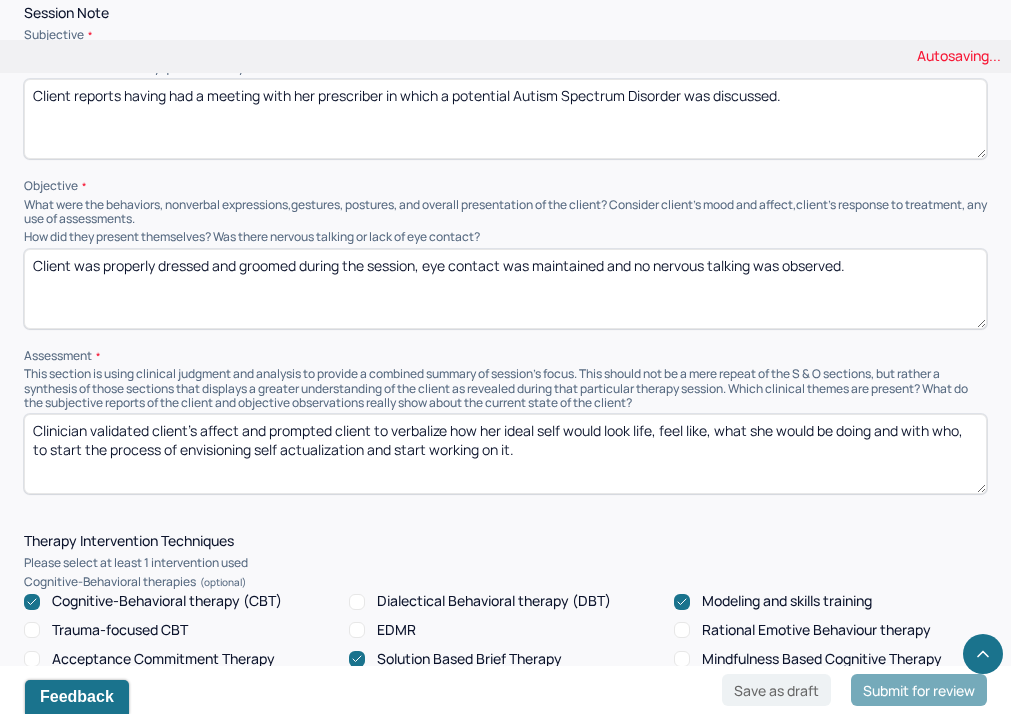 type on "Client was properly dressed and groomed during the session, eye contact was maintained and no nervous talking was observed." 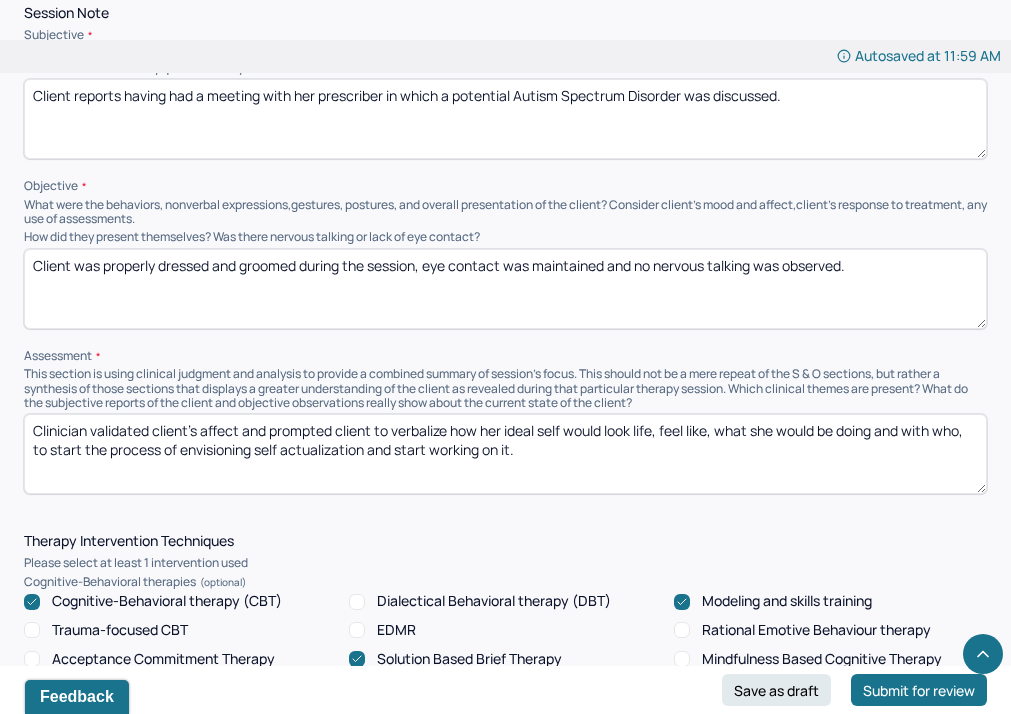 drag, startPoint x: 568, startPoint y: 445, endPoint x: 245, endPoint y: 422, distance: 323.81784 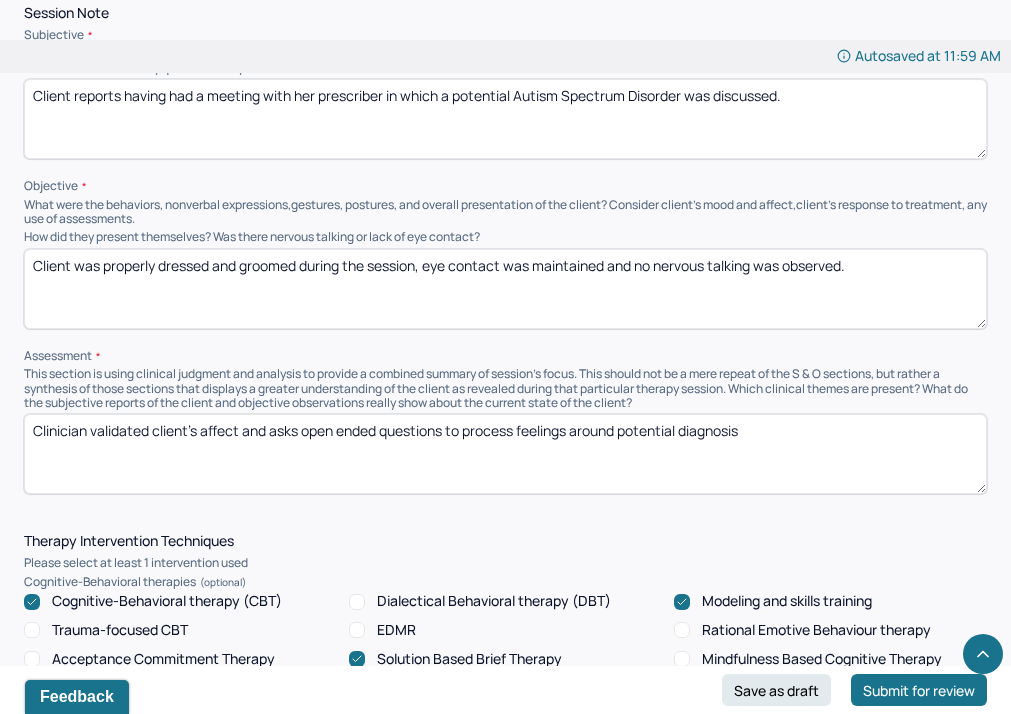 click on "Clinician validated client's affect and asks open ended questiosn to process feelings around potential diagnosis" at bounding box center (505, 454) 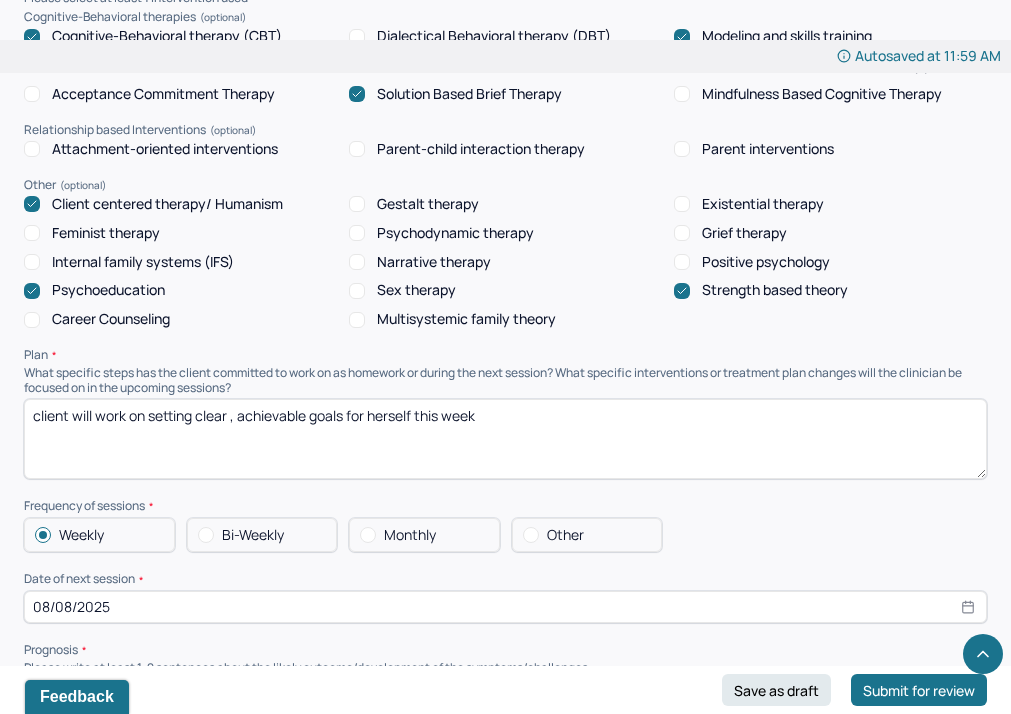 scroll, scrollTop: 1842, scrollLeft: 0, axis: vertical 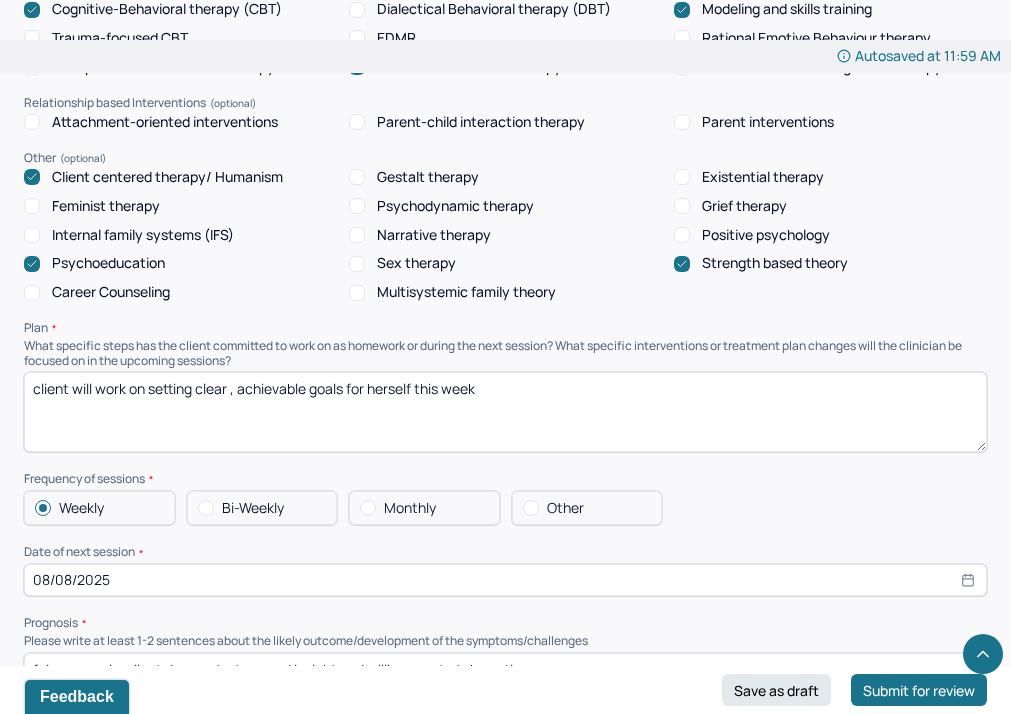 type on "Clinician validated client's affect and asks open ended questions to process feelings around potential diagnosis. Client reports mixed feelings of validation and clarity, but confusion due to how late in her development this diagnosis is being presented." 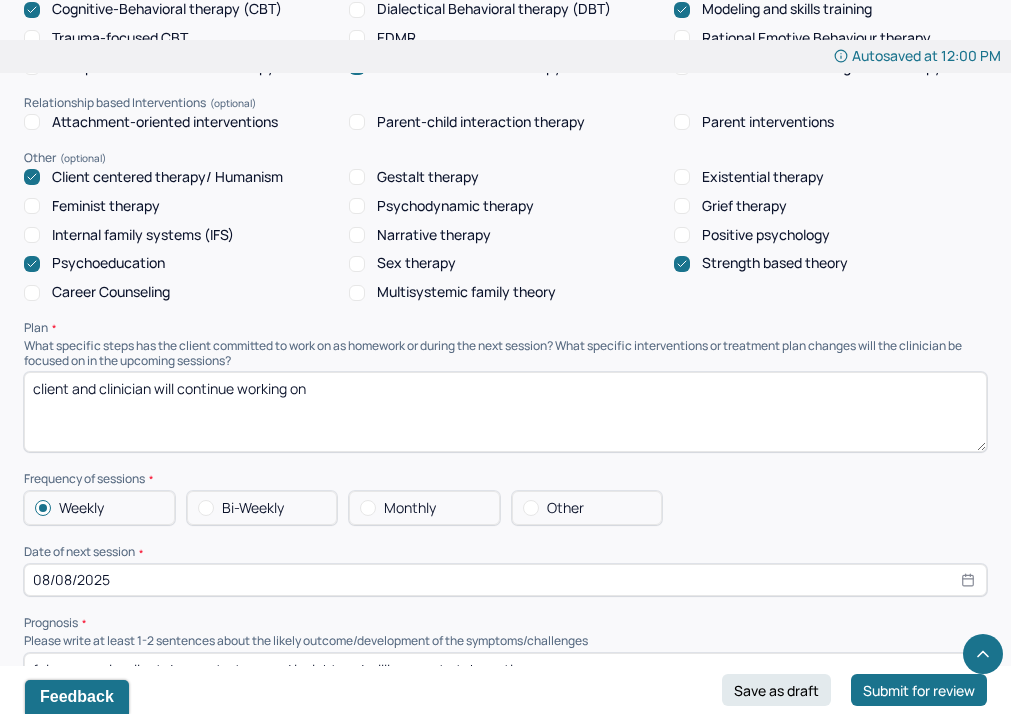 click on "client and clinician will contonue working on" at bounding box center [505, 412] 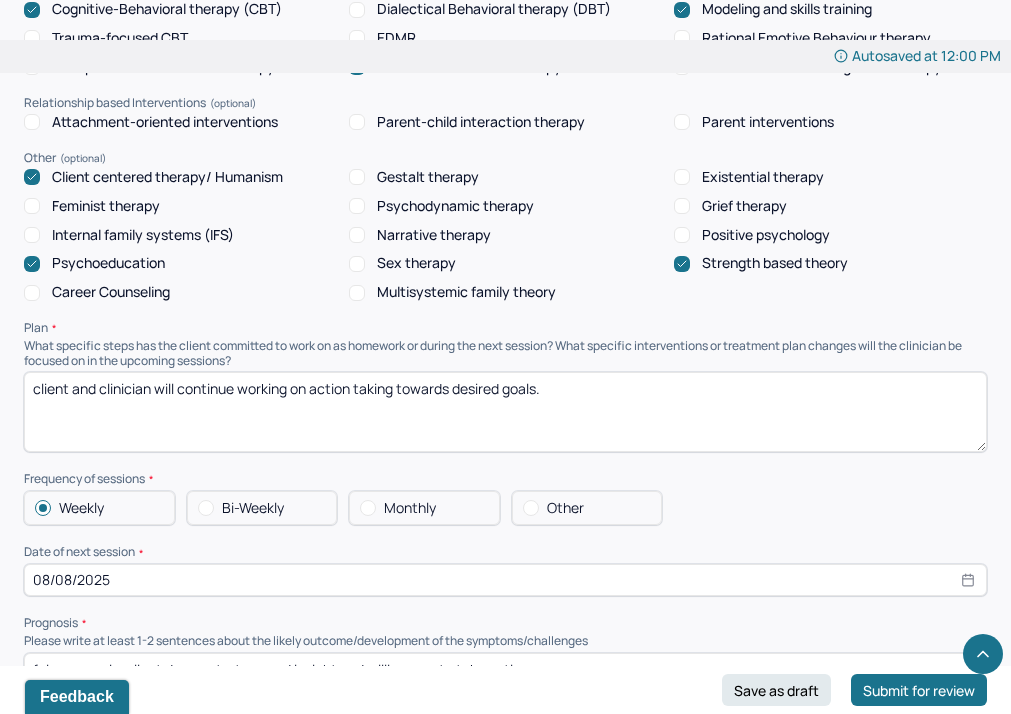 type on "client and clinician will continue working on action taking towards desired goals." 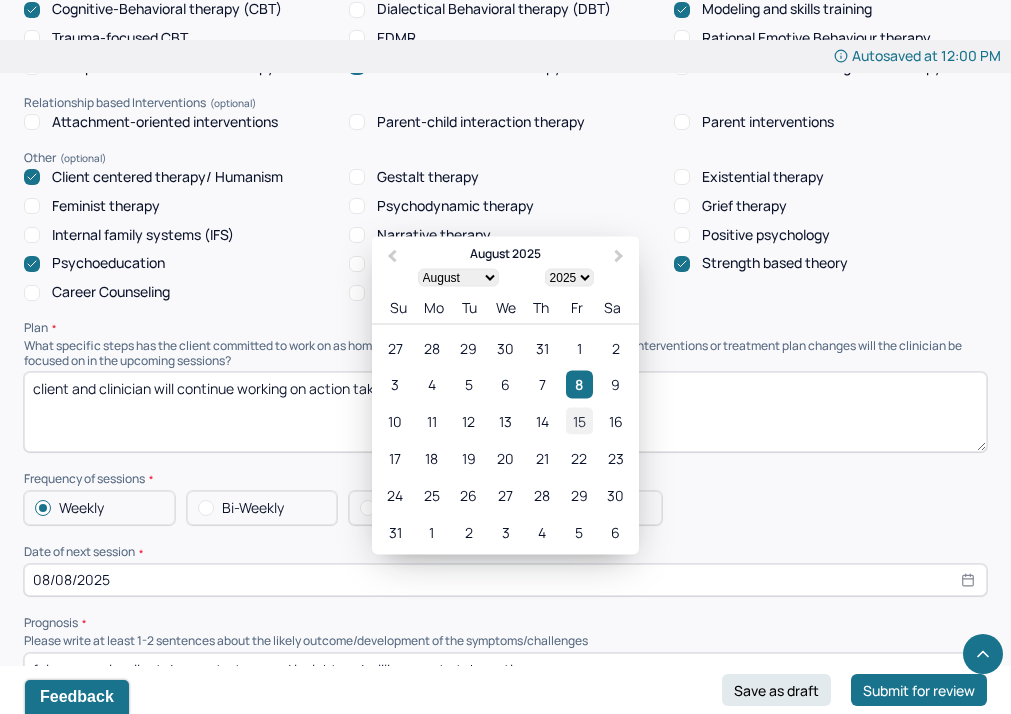 click on "15" at bounding box center [579, 421] 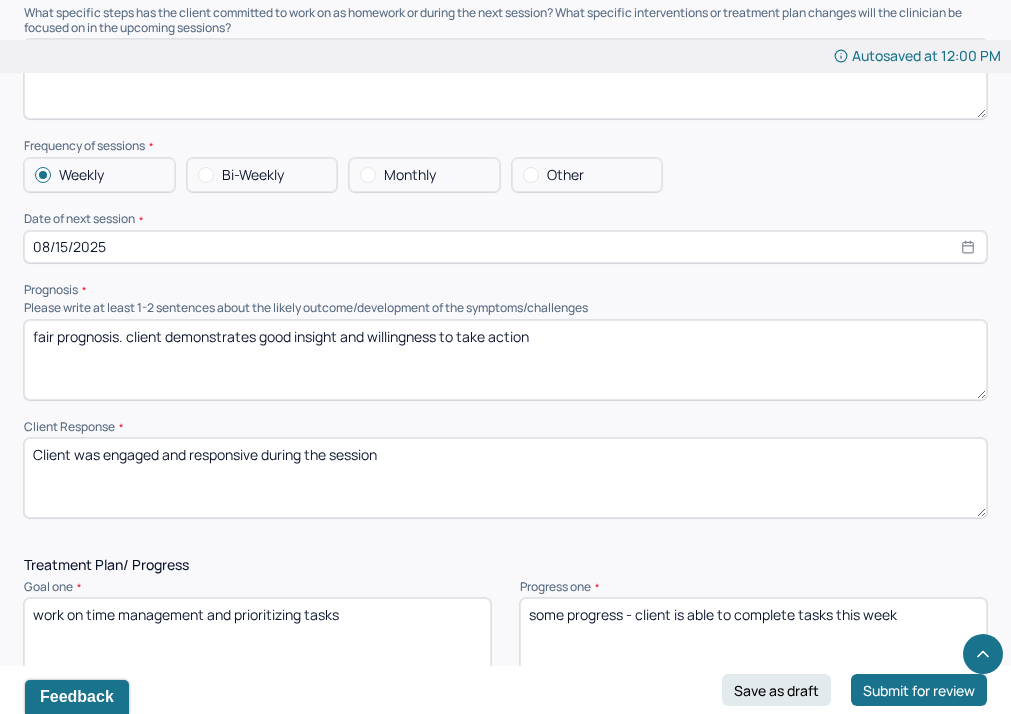 scroll, scrollTop: 2192, scrollLeft: 0, axis: vertical 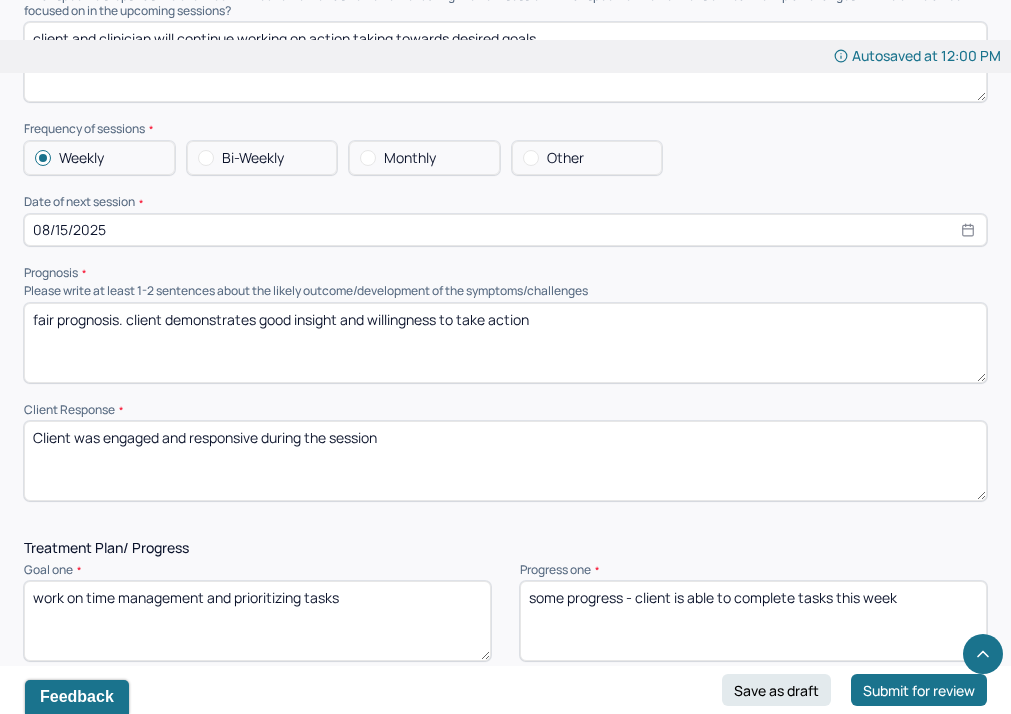 drag, startPoint x: 564, startPoint y: 317, endPoint x: 167, endPoint y: 310, distance: 397.0617 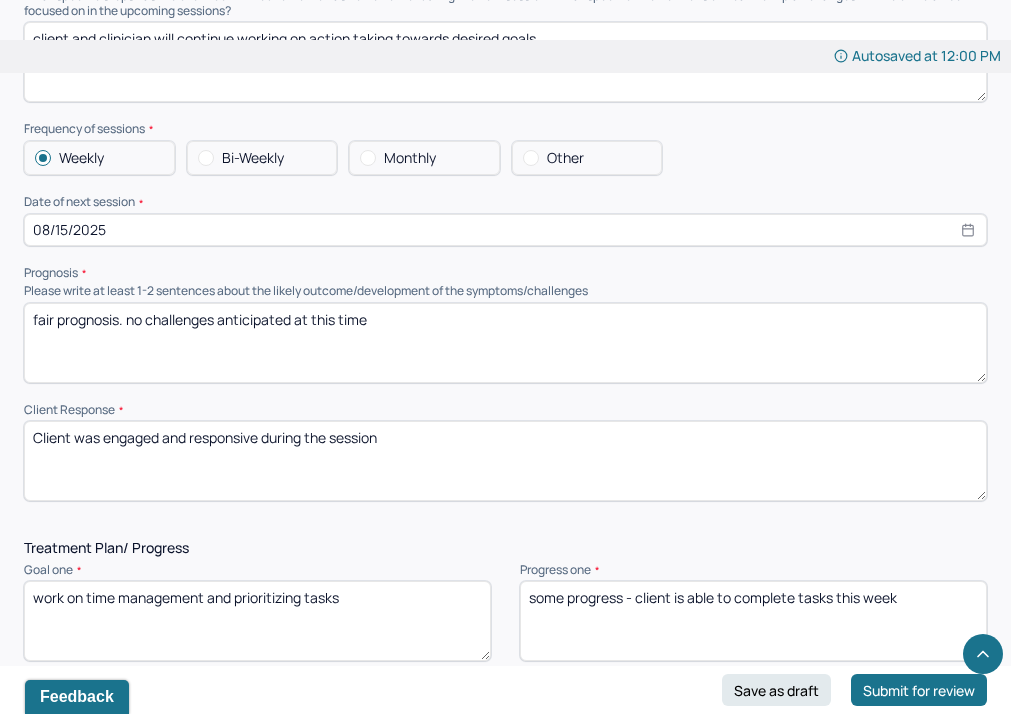type on "fair prognosis. no challenges anticipated at this time" 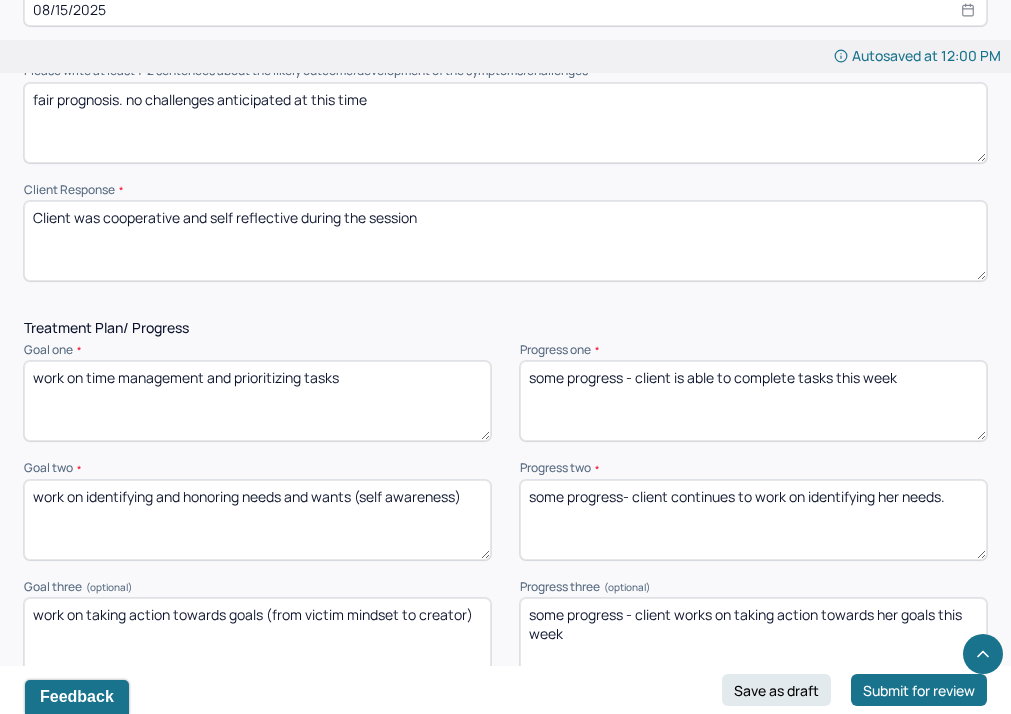 scroll, scrollTop: 2421, scrollLeft: 0, axis: vertical 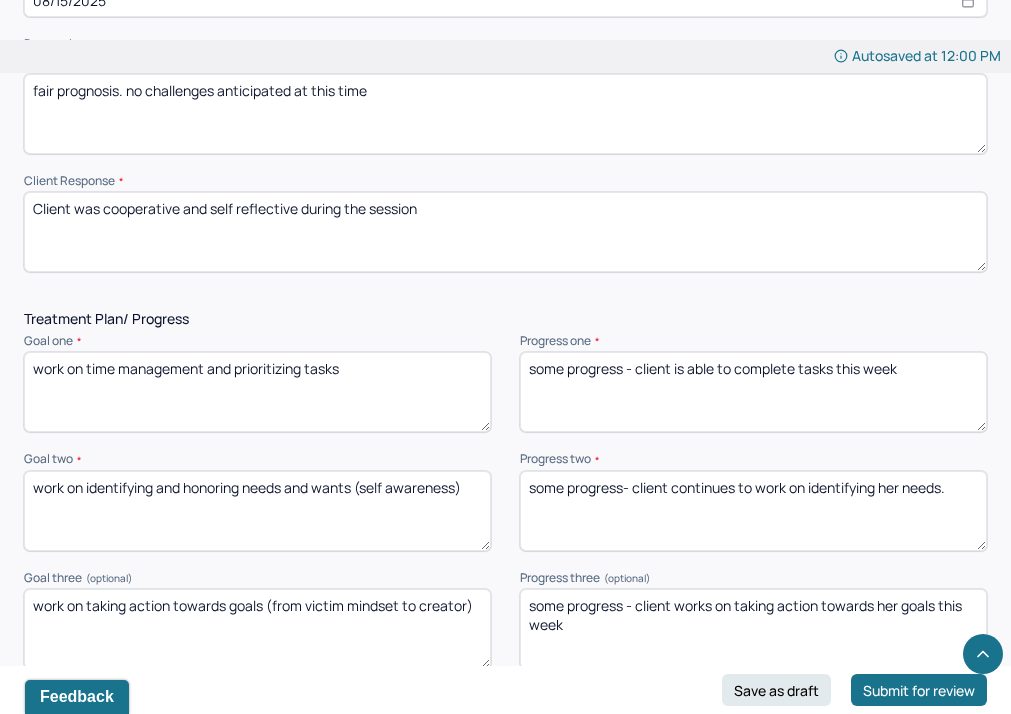 type on "Client was cooperative and self reflective during the session" 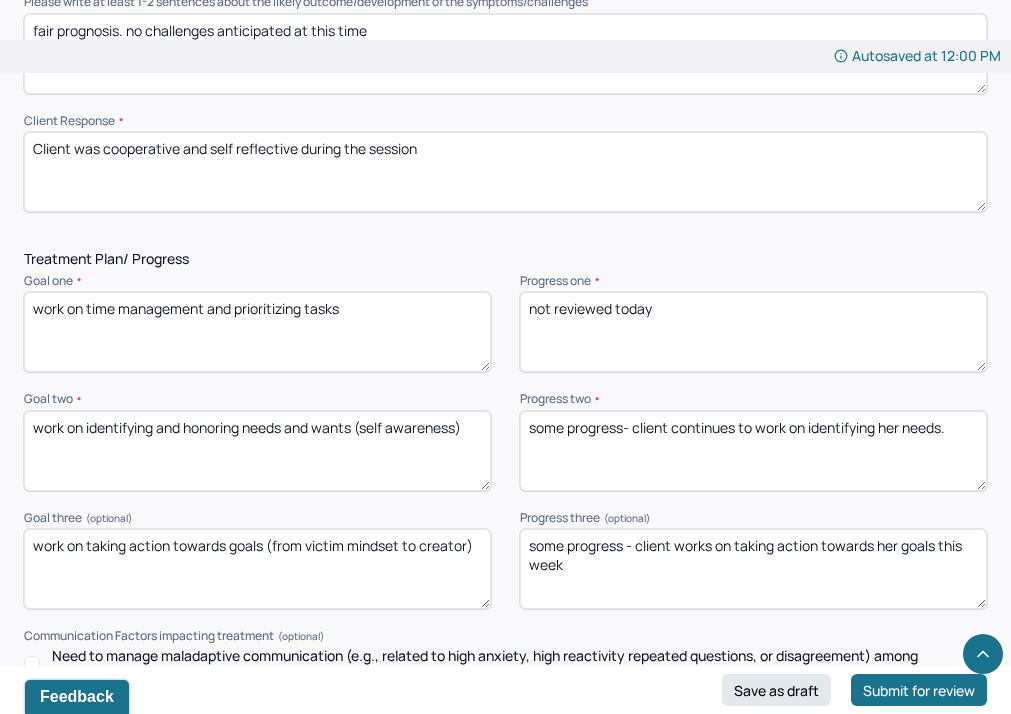 scroll, scrollTop: 2494, scrollLeft: 0, axis: vertical 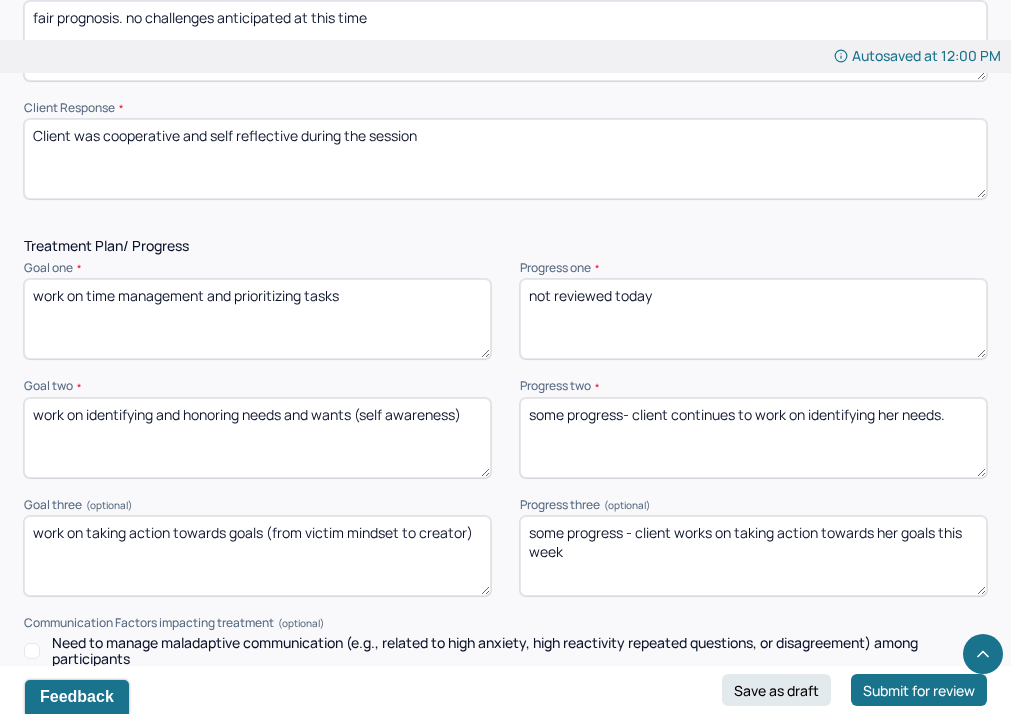 type on "not reviewed today" 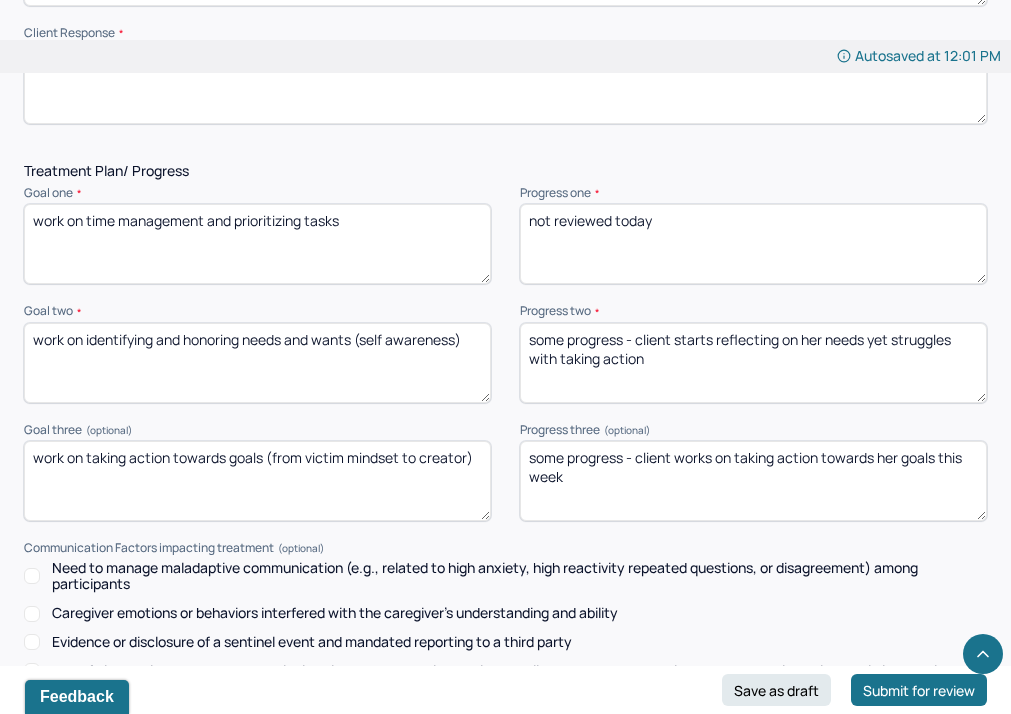 scroll, scrollTop: 2572, scrollLeft: 0, axis: vertical 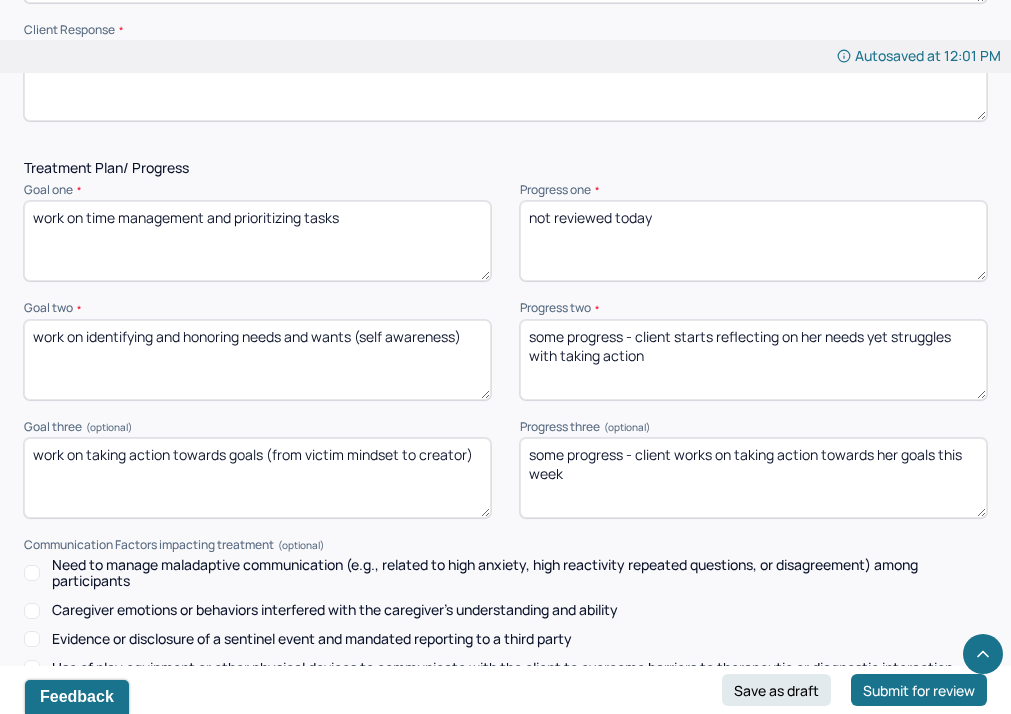 type on "some progress - client starts reflecting on her needs yet struggles with taking action" 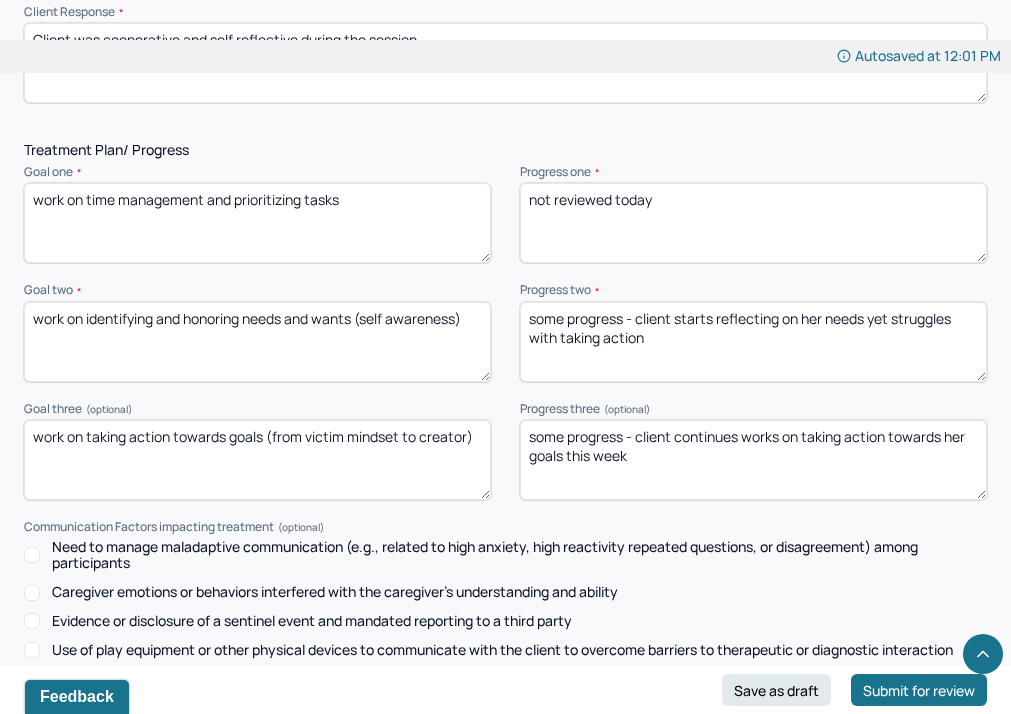 scroll, scrollTop: 2911, scrollLeft: 0, axis: vertical 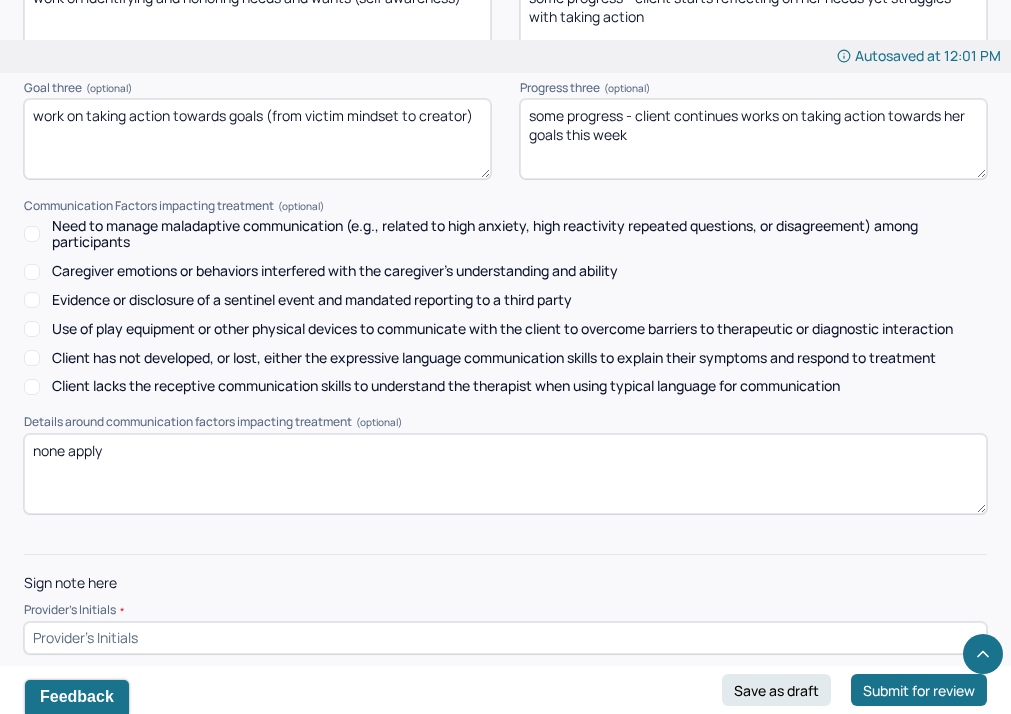 type on "some progress - client continues works on taking action towards her goals this week" 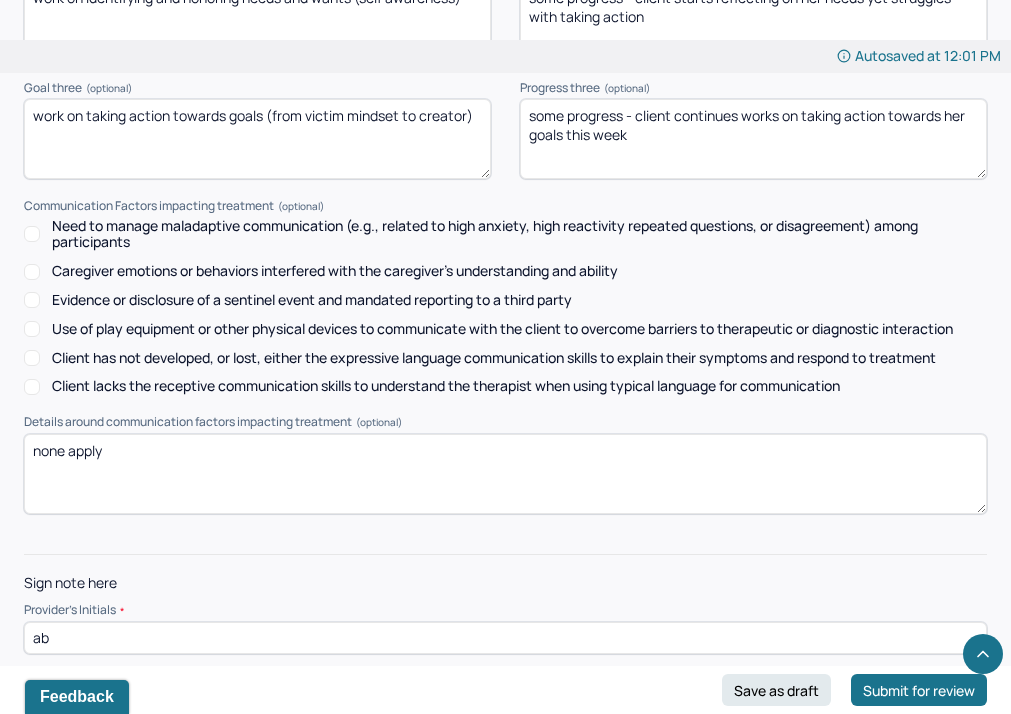 type on "ab" 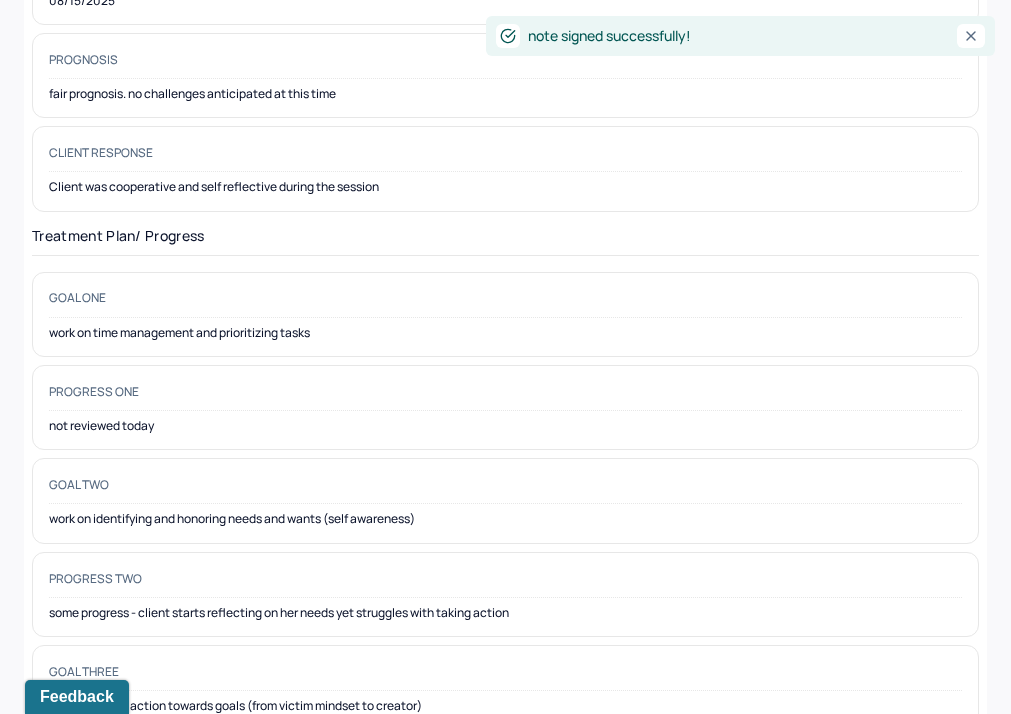 scroll, scrollTop: 0, scrollLeft: 0, axis: both 